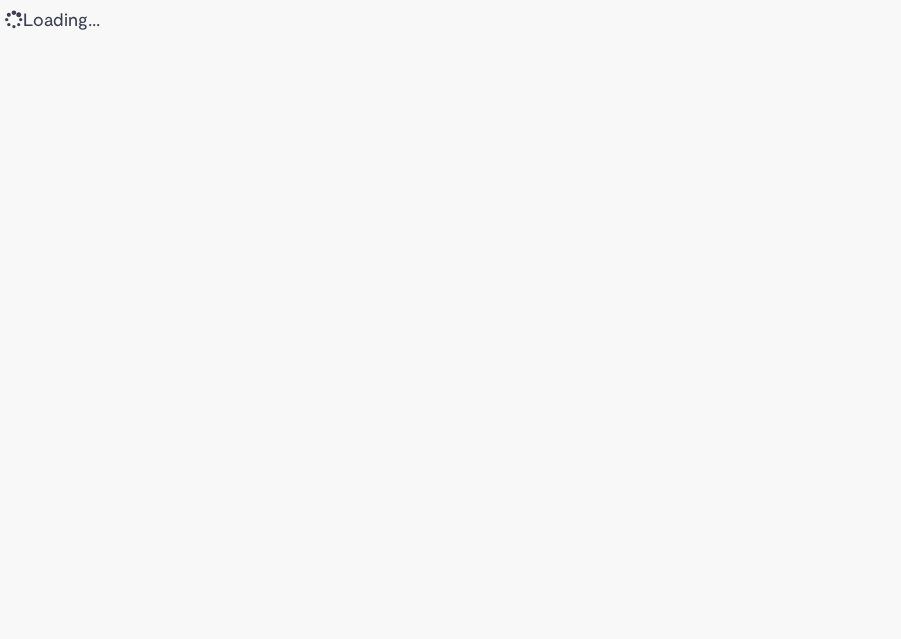 scroll, scrollTop: 0, scrollLeft: 0, axis: both 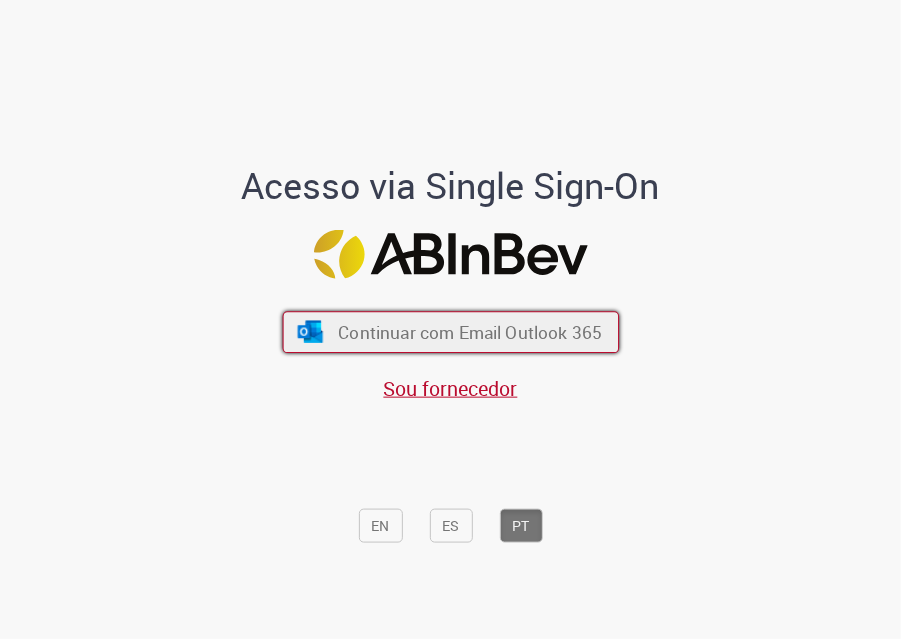click on "Continuar com Email Outlook 365" at bounding box center [470, 332] 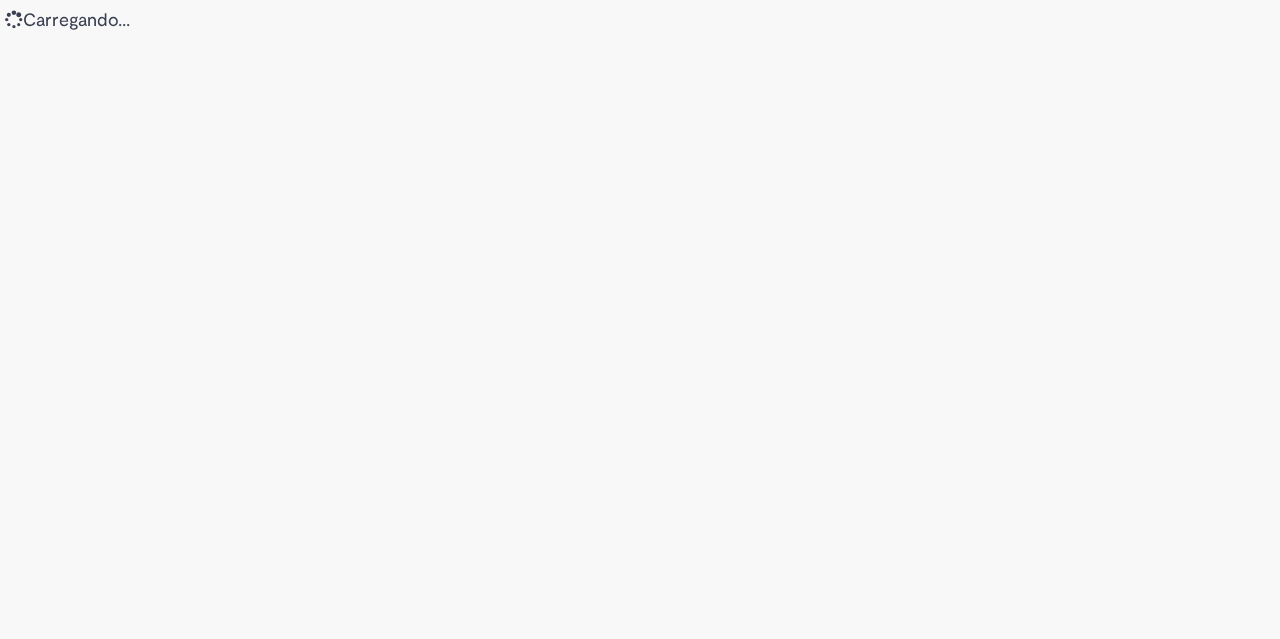 scroll, scrollTop: 0, scrollLeft: 0, axis: both 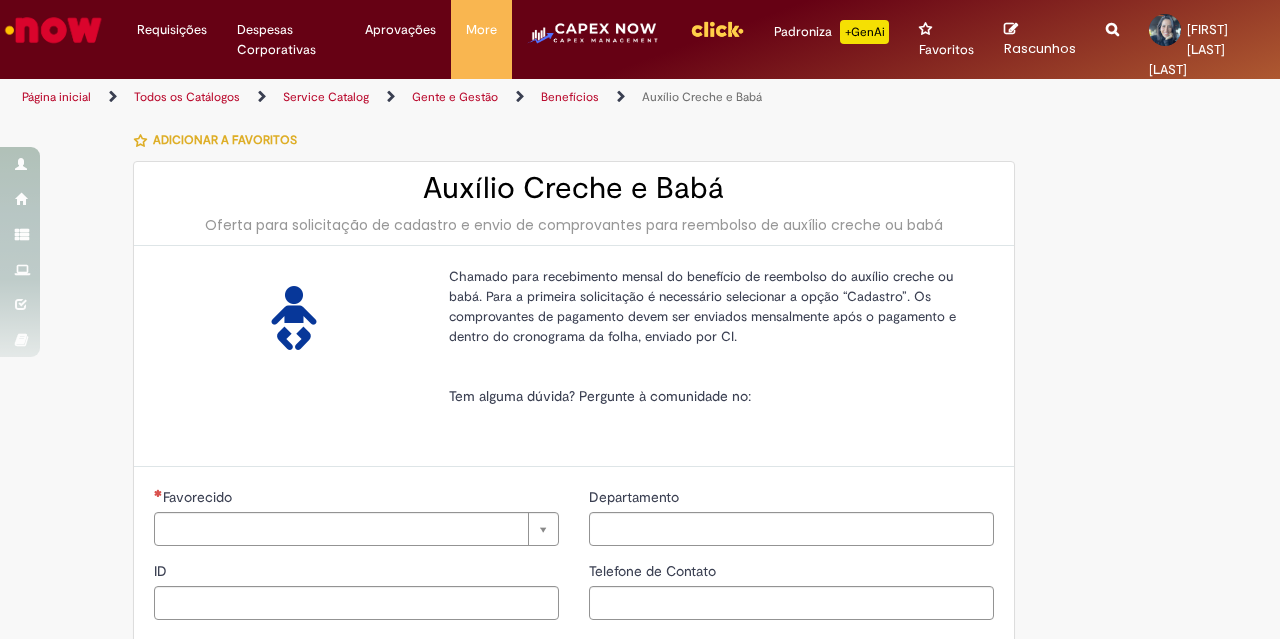 type on "********" 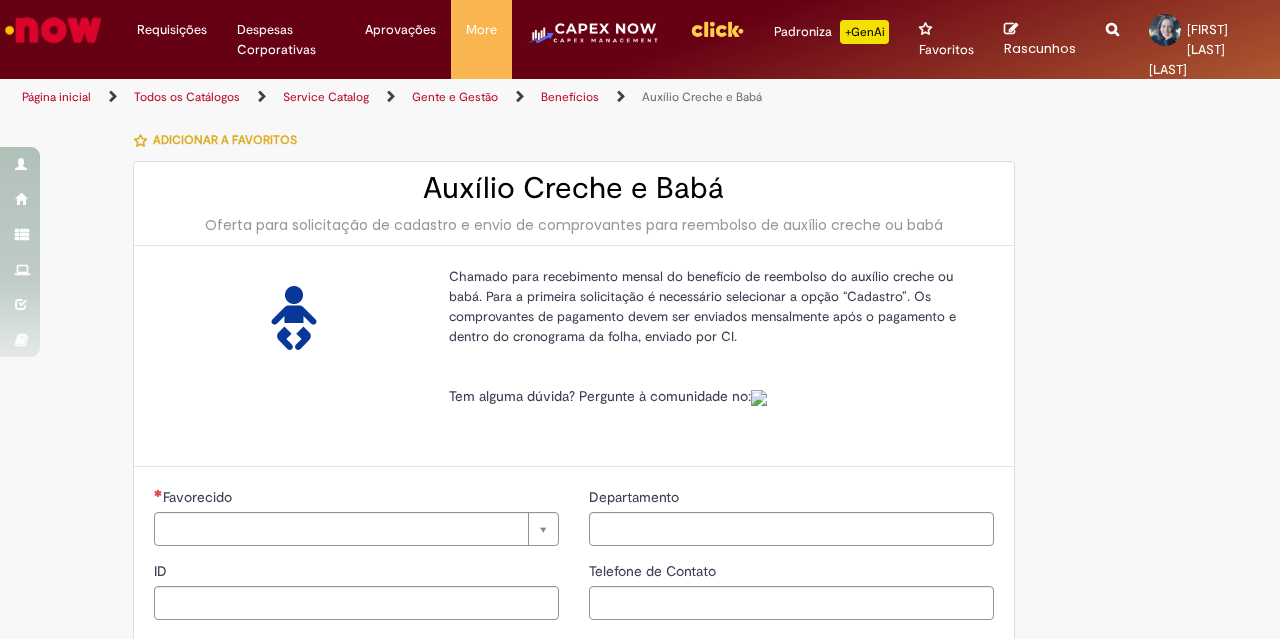 type on "**********" 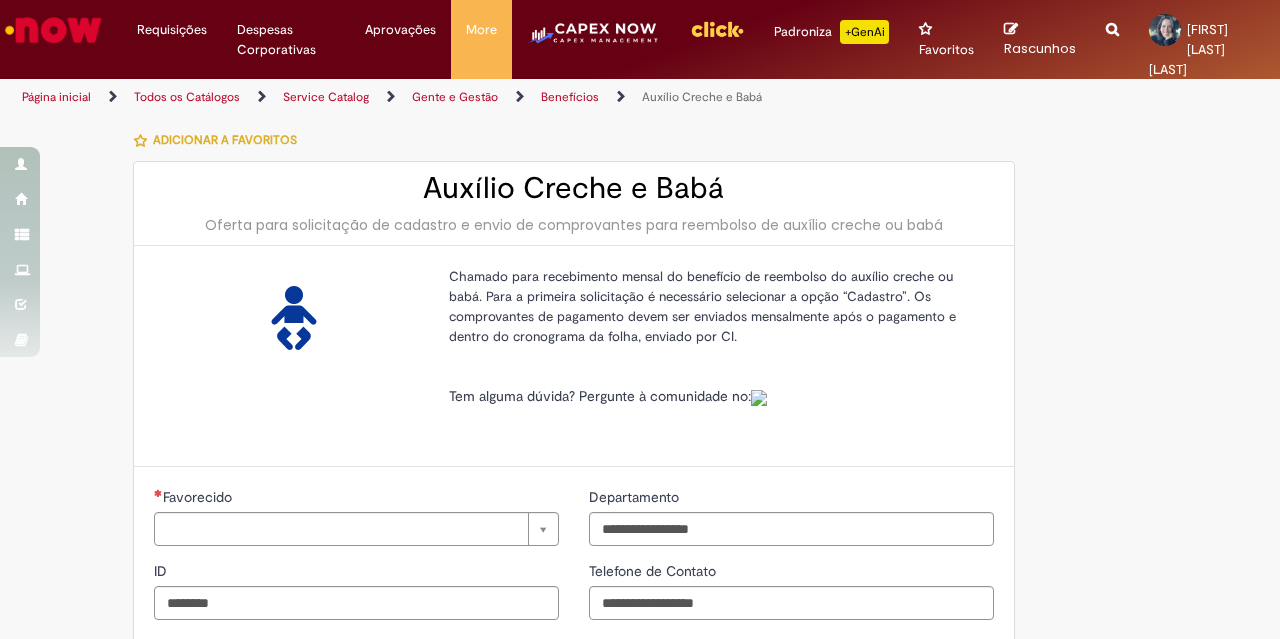 type on "**********" 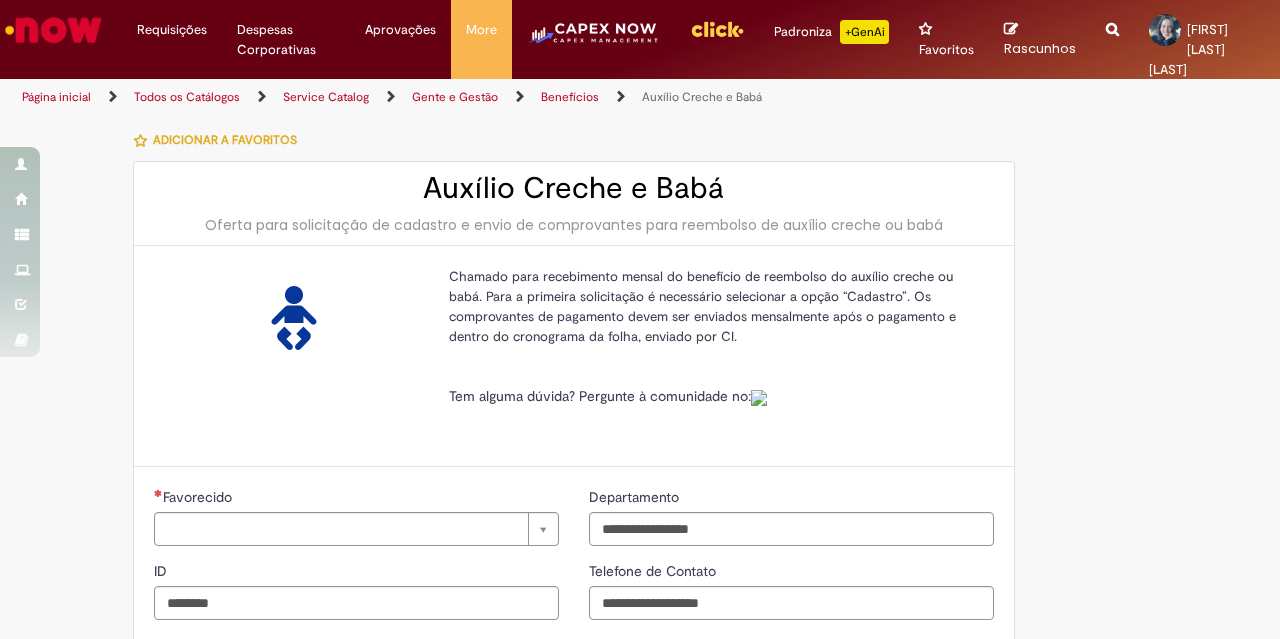 type on "**********" 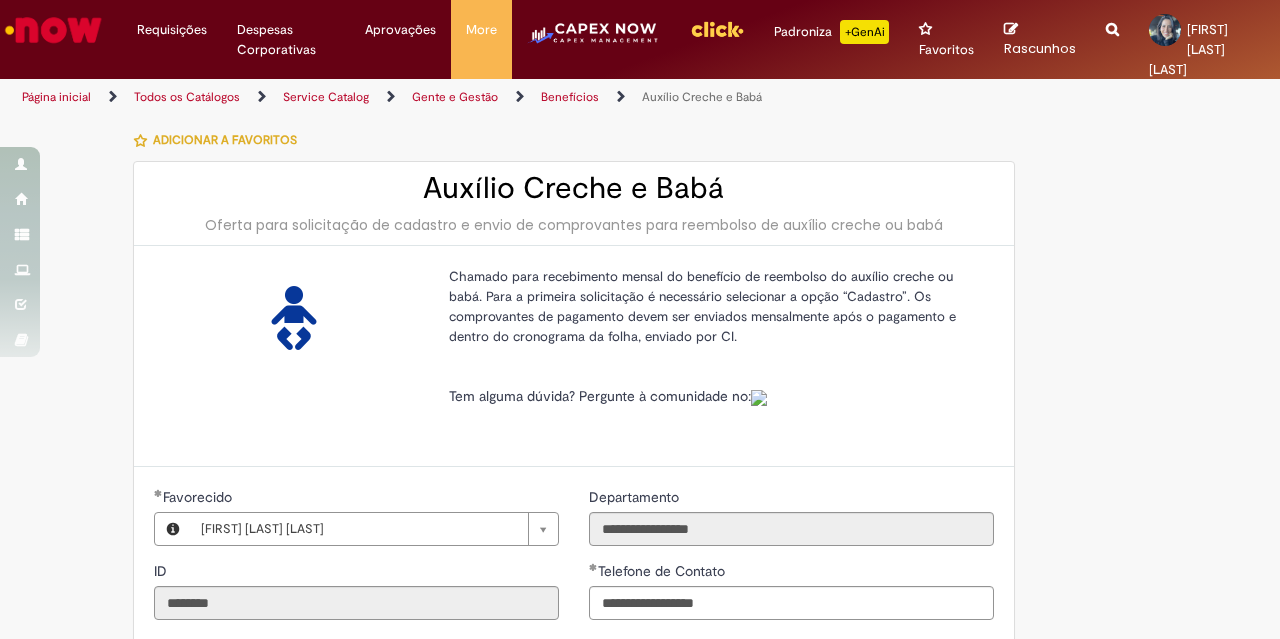 type on "**********" 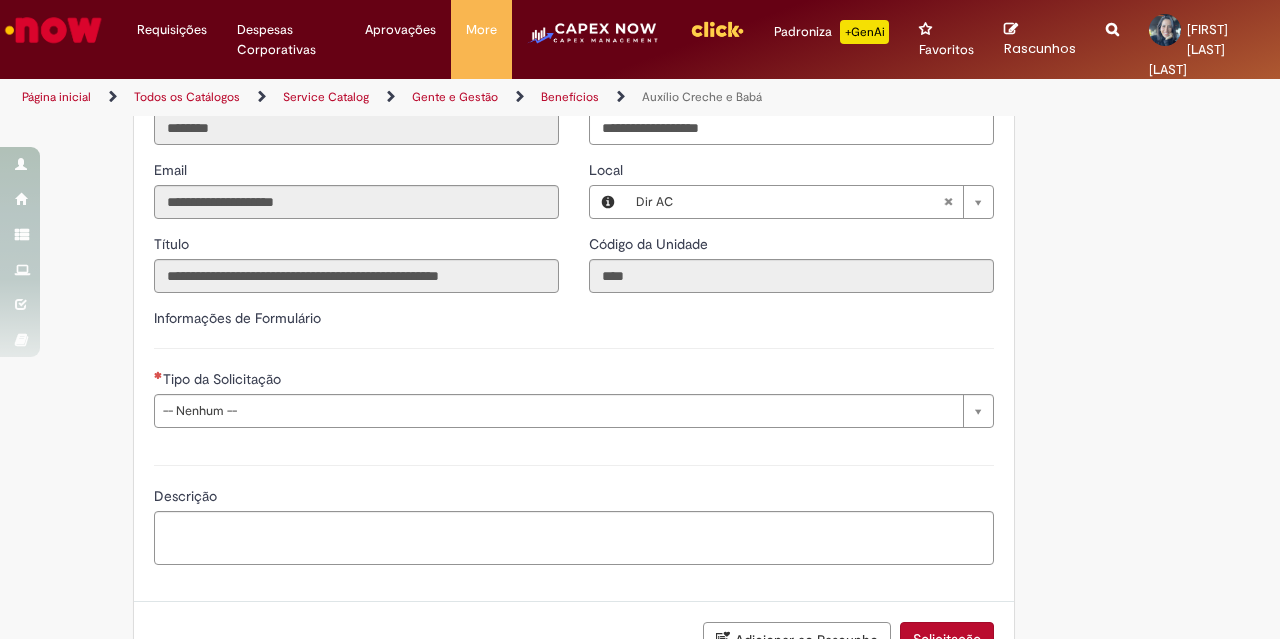 scroll, scrollTop: 500, scrollLeft: 0, axis: vertical 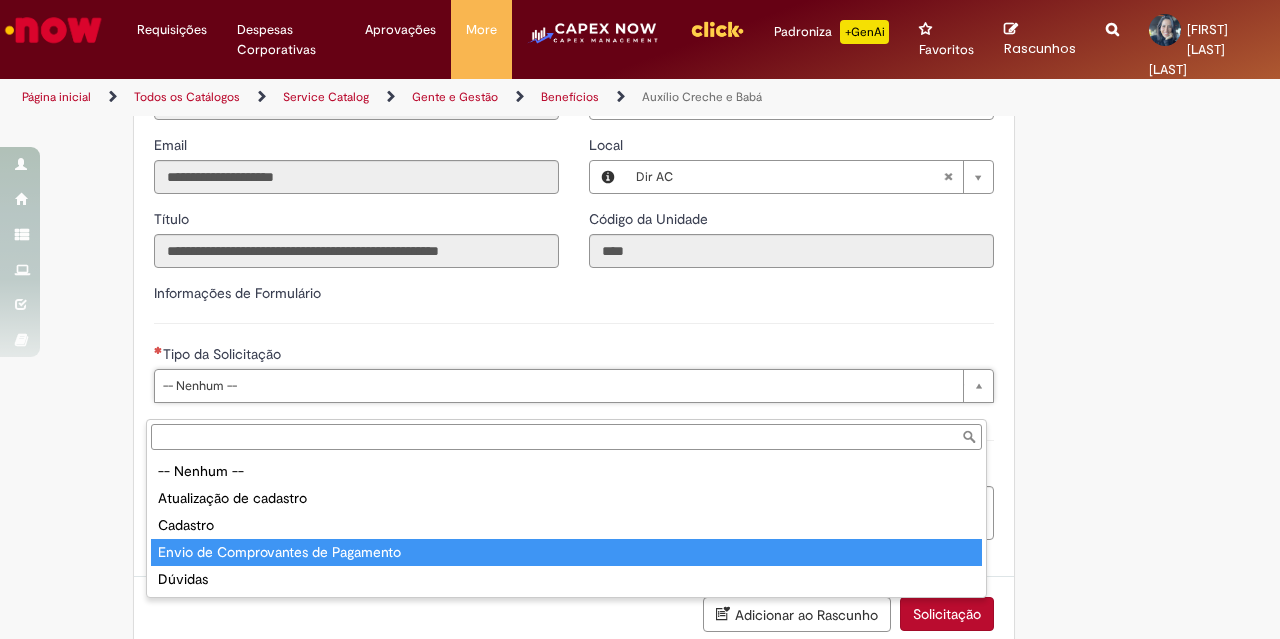 type on "**********" 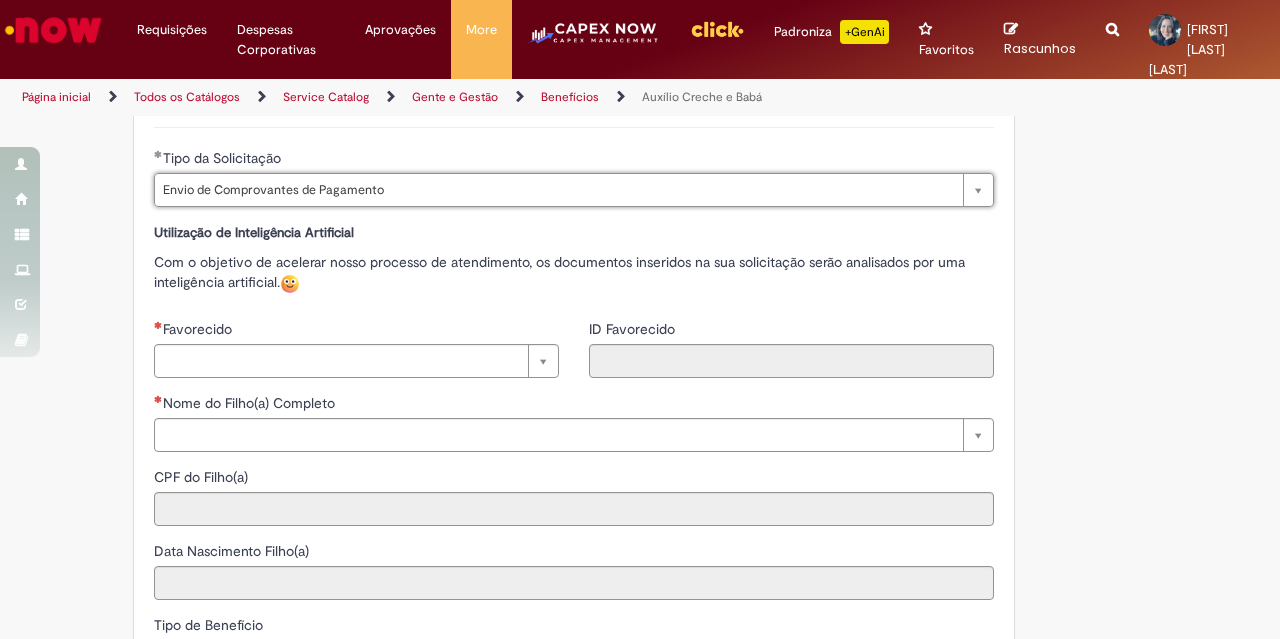 scroll, scrollTop: 700, scrollLeft: 0, axis: vertical 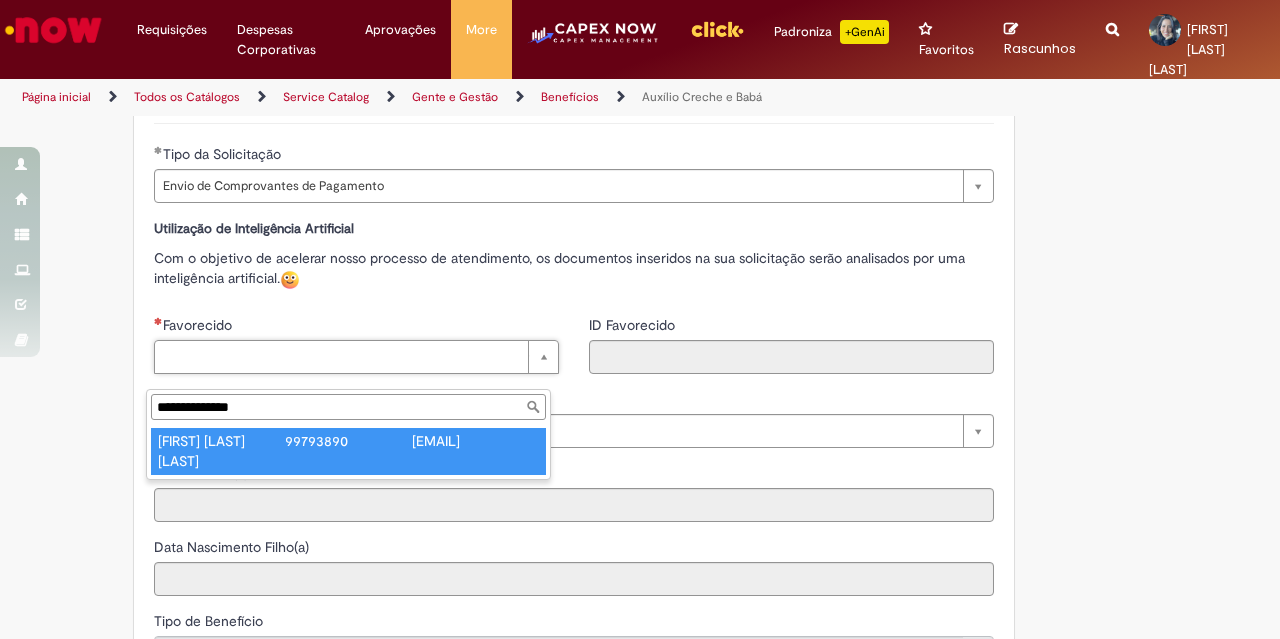 type on "**********" 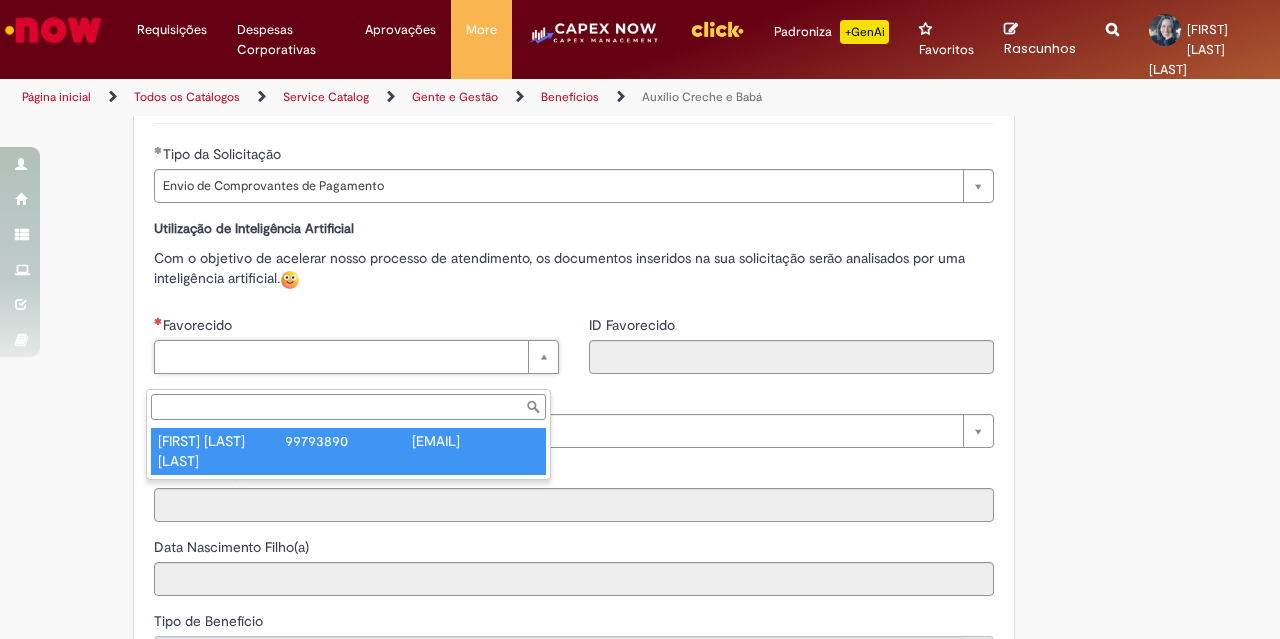 type on "********" 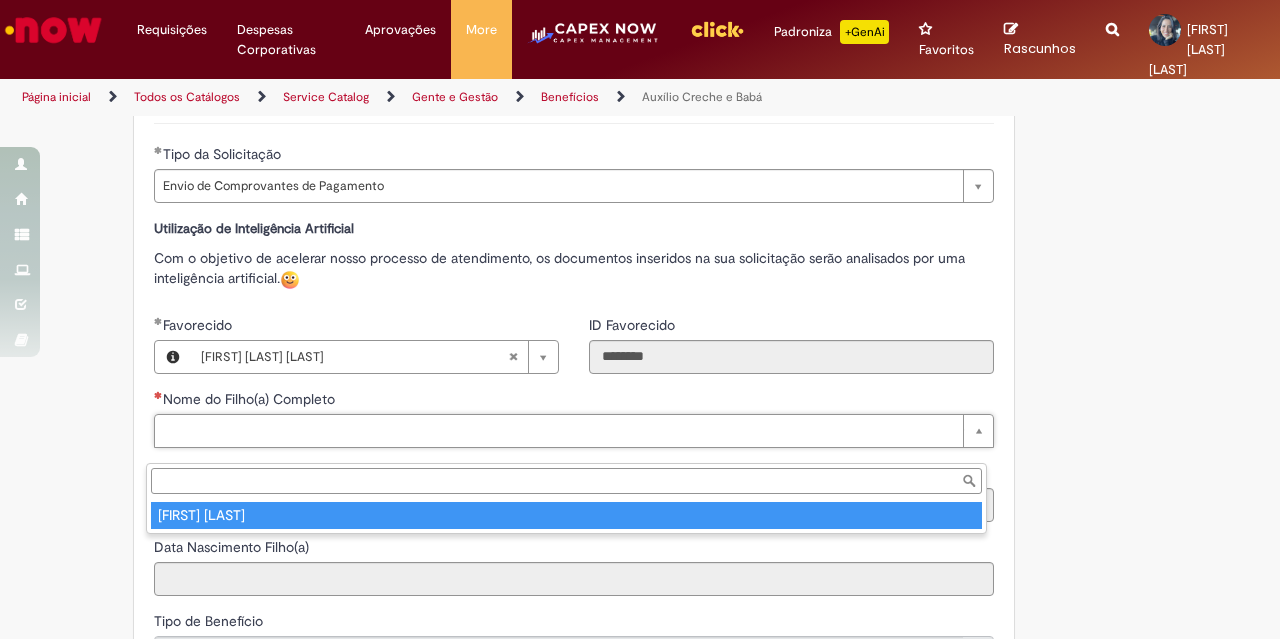 type on "**********" 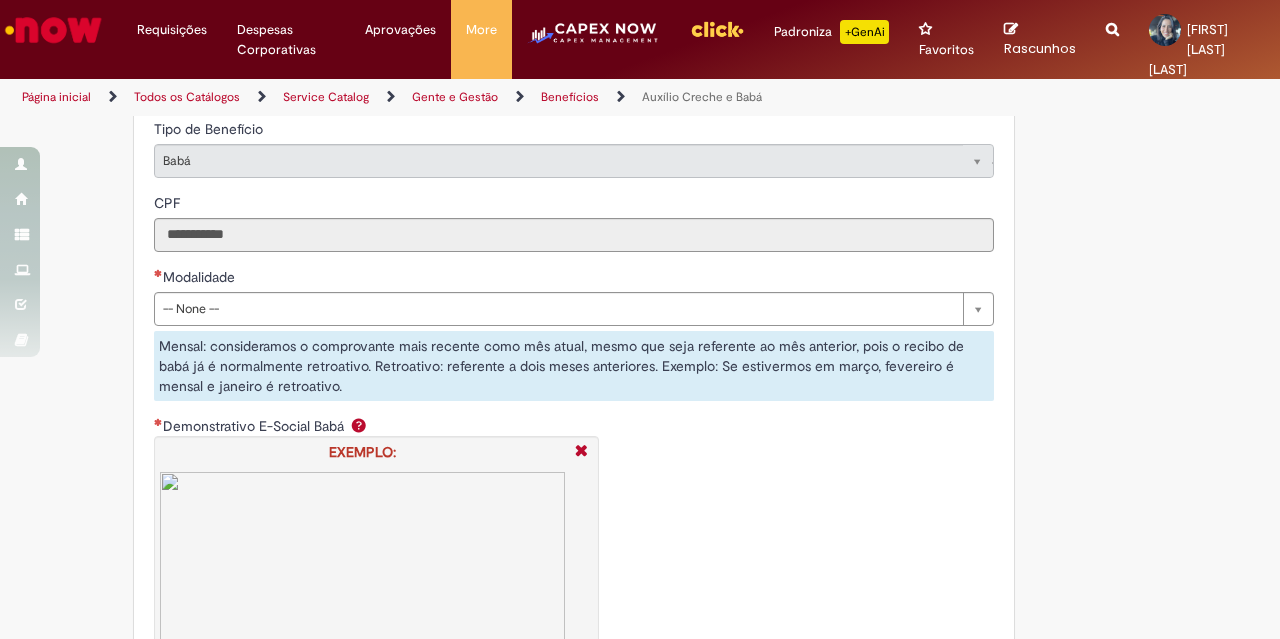 scroll, scrollTop: 1200, scrollLeft: 0, axis: vertical 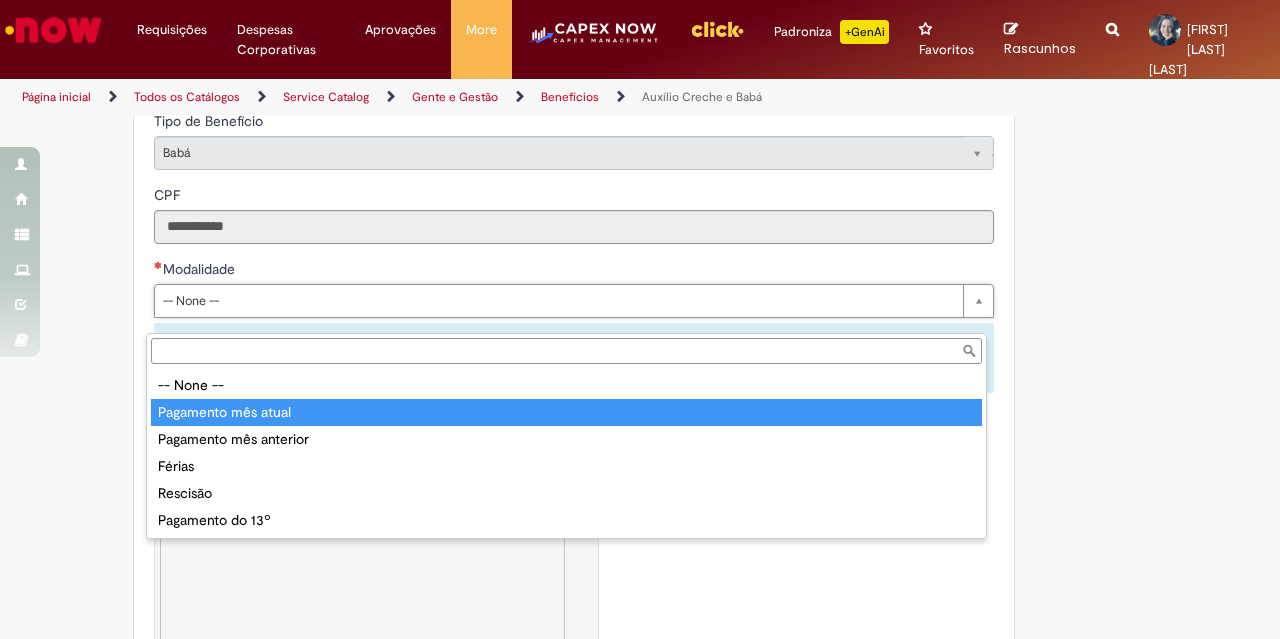 type on "**********" 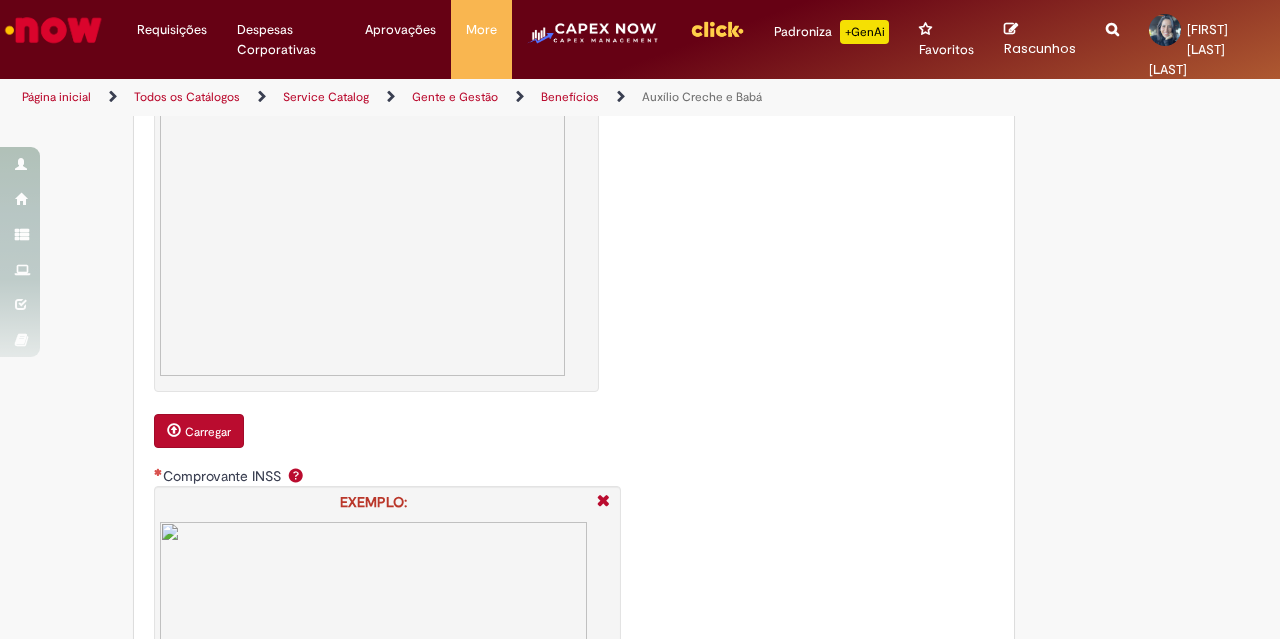 scroll, scrollTop: 1800, scrollLeft: 0, axis: vertical 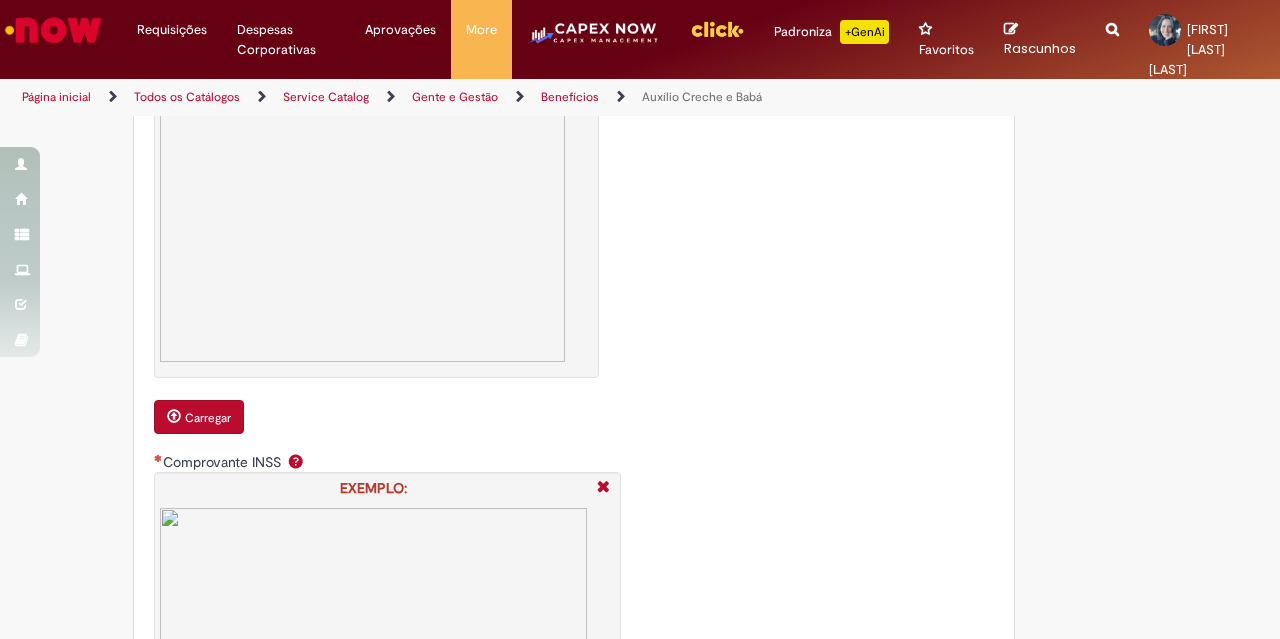 click on "Carregar" at bounding box center (208, 418) 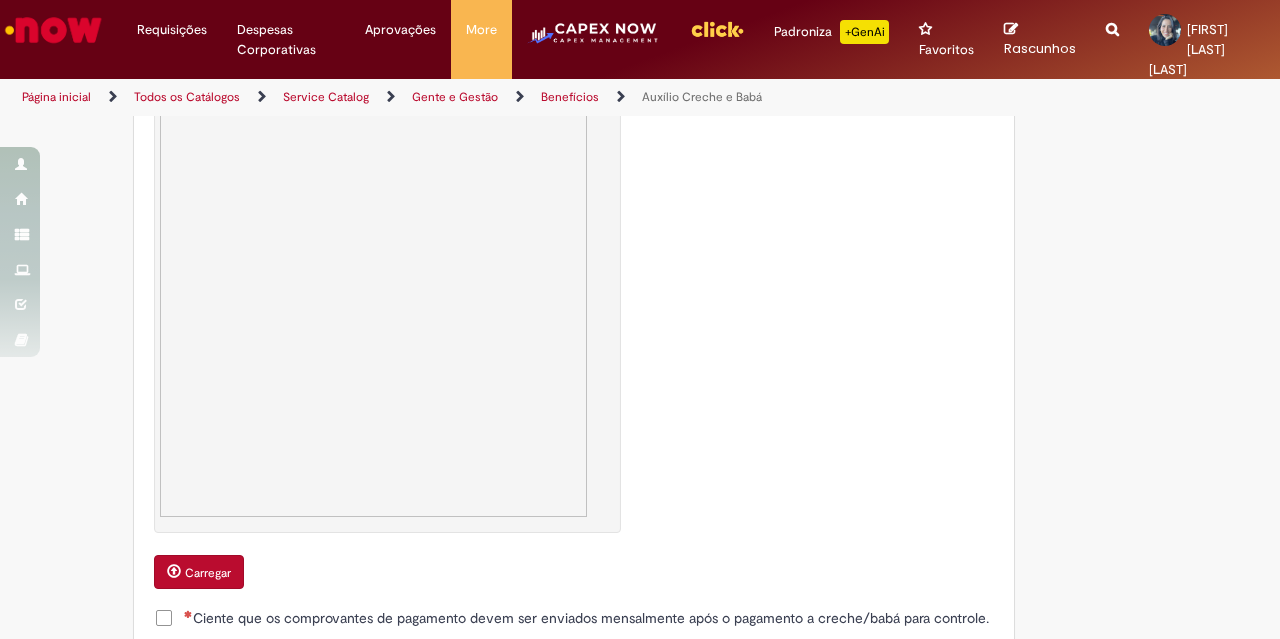 scroll, scrollTop: 2400, scrollLeft: 0, axis: vertical 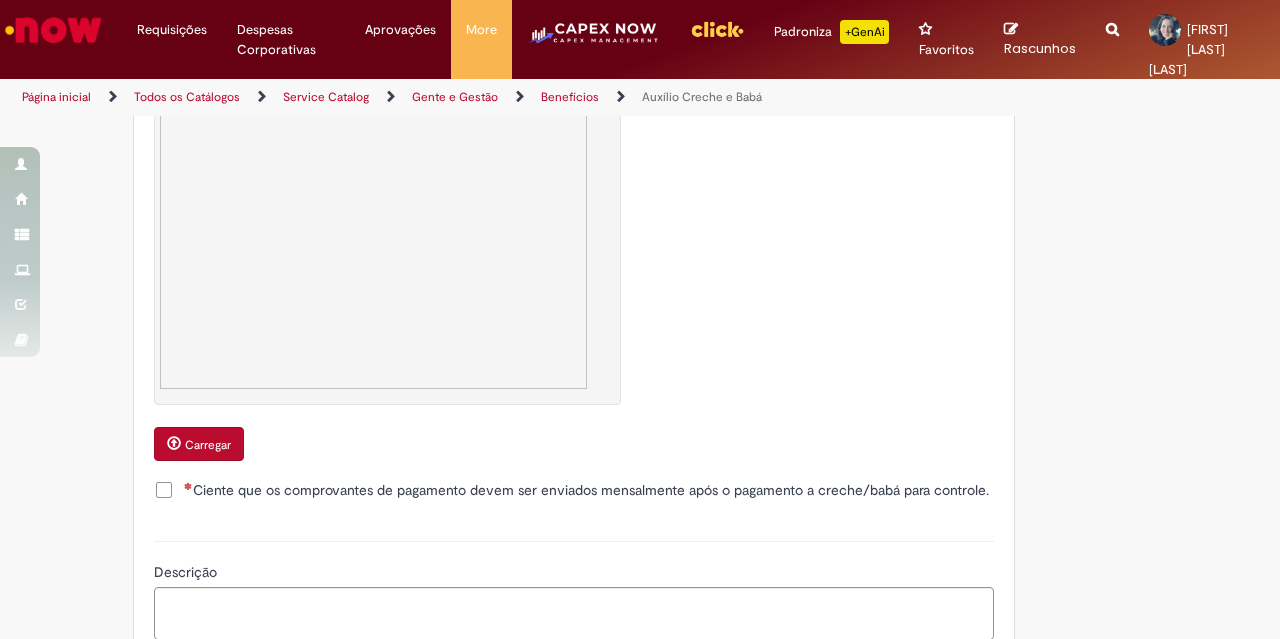 click on "Carregar" at bounding box center (208, 445) 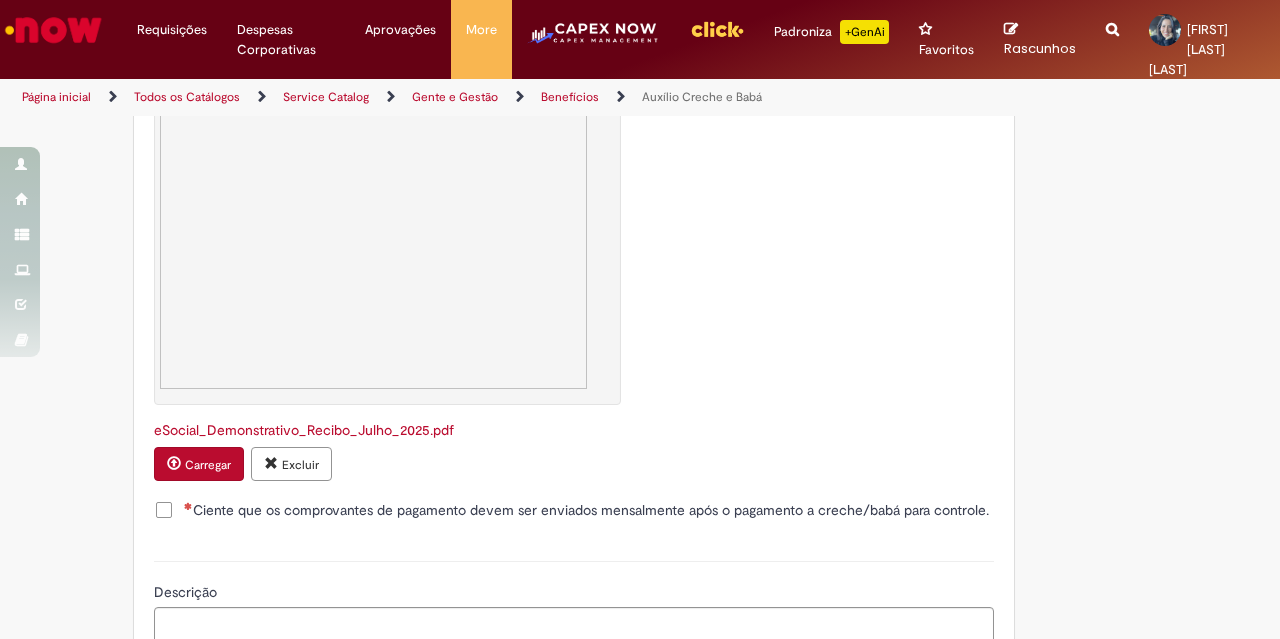 click on "Ciente que os comprovantes de pagamento devem ser enviados mensalmente após o pagamento a creche/babá para controle." at bounding box center (586, 510) 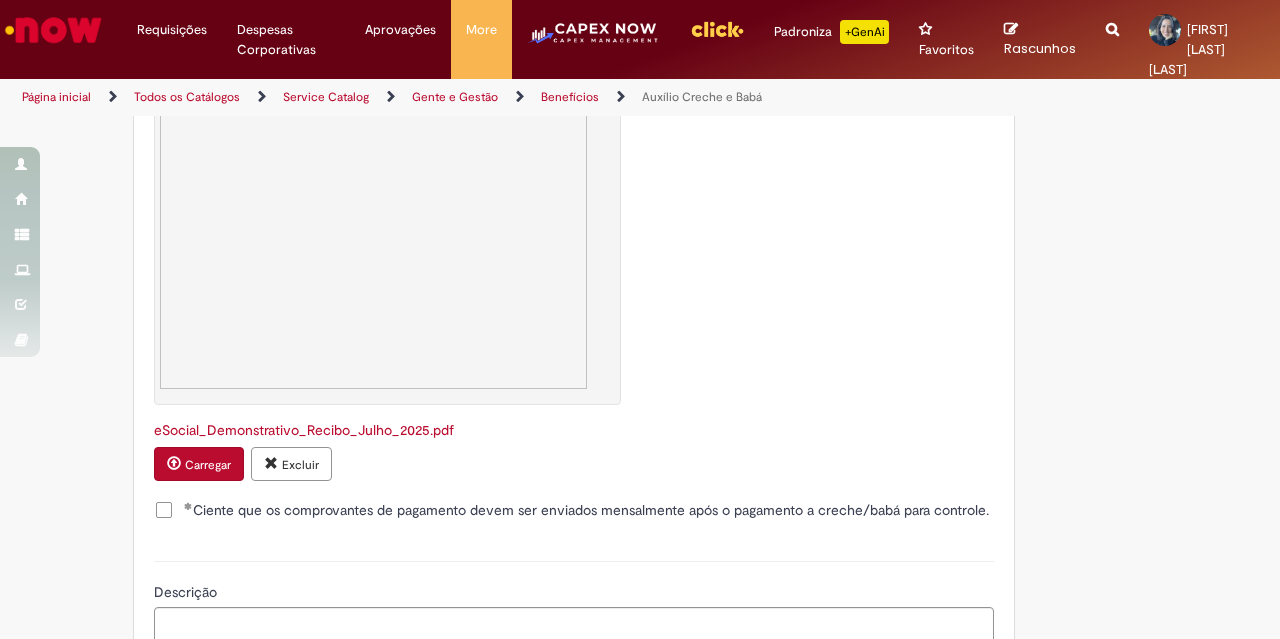 scroll, scrollTop: 2573, scrollLeft: 0, axis: vertical 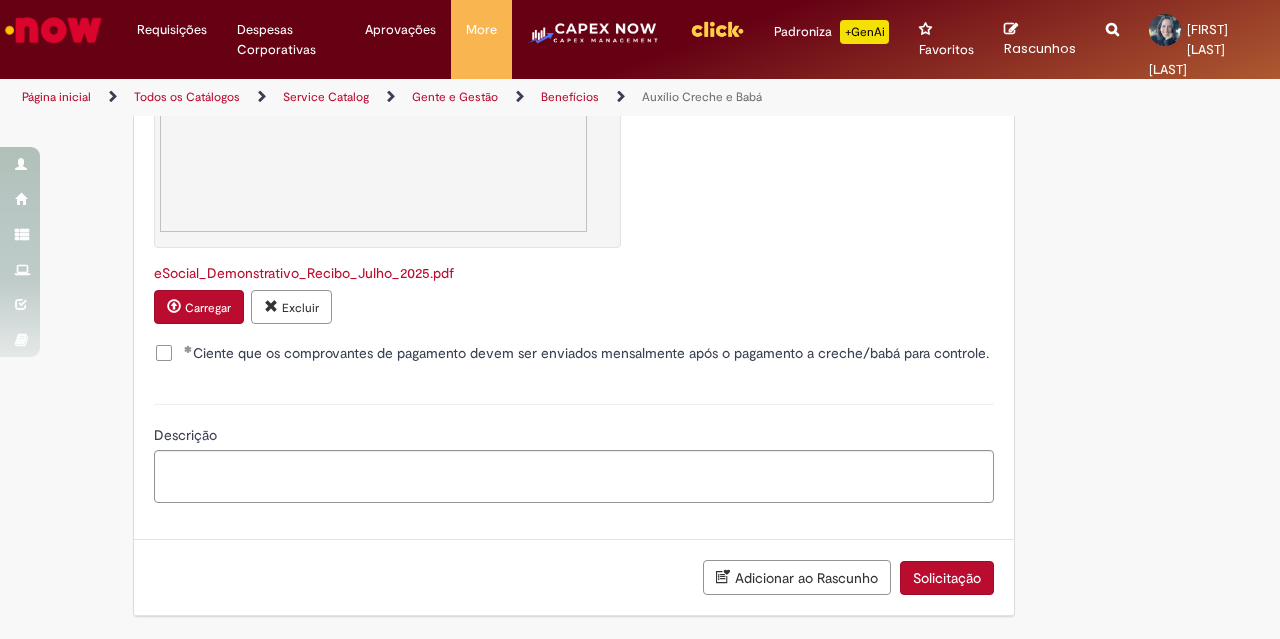 click on "Solicitação" at bounding box center (947, 578) 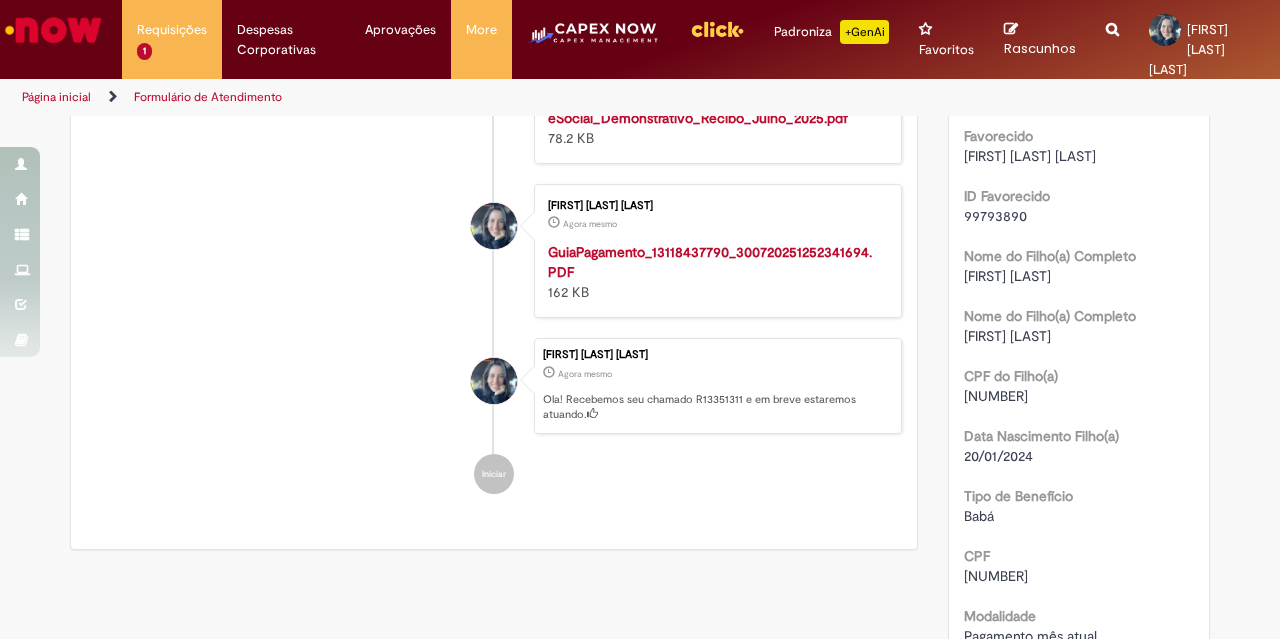 scroll, scrollTop: 0, scrollLeft: 0, axis: both 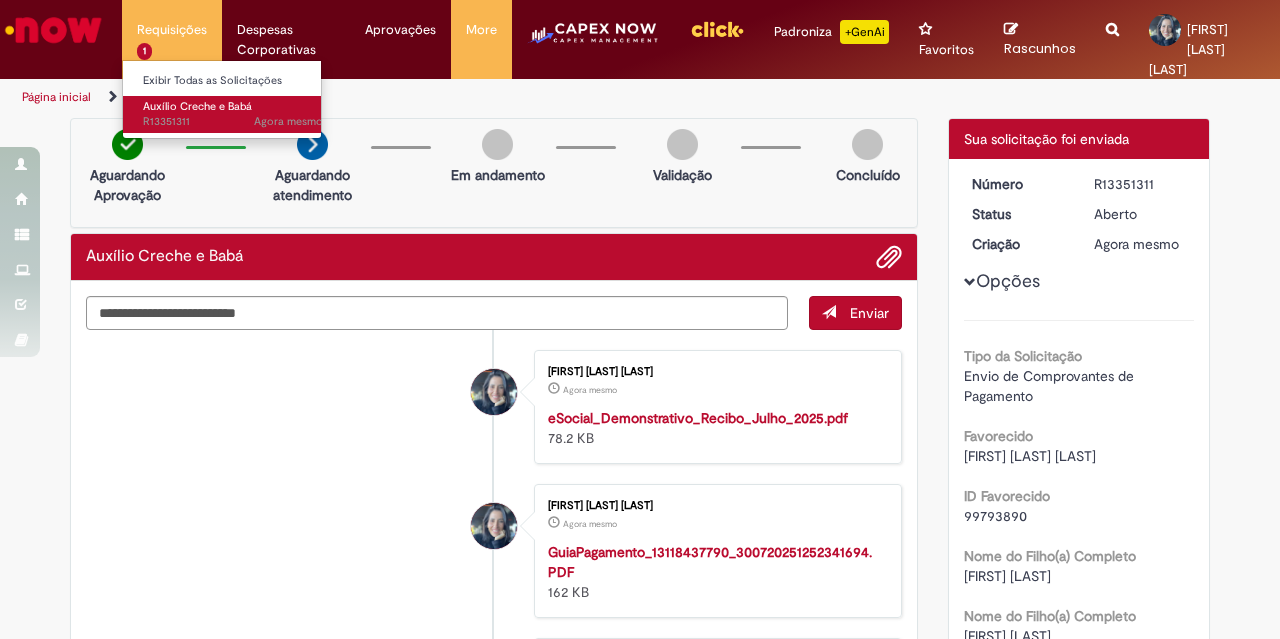 click on "Agora mesmo Agora mesmo  R13351311" at bounding box center [233, 122] 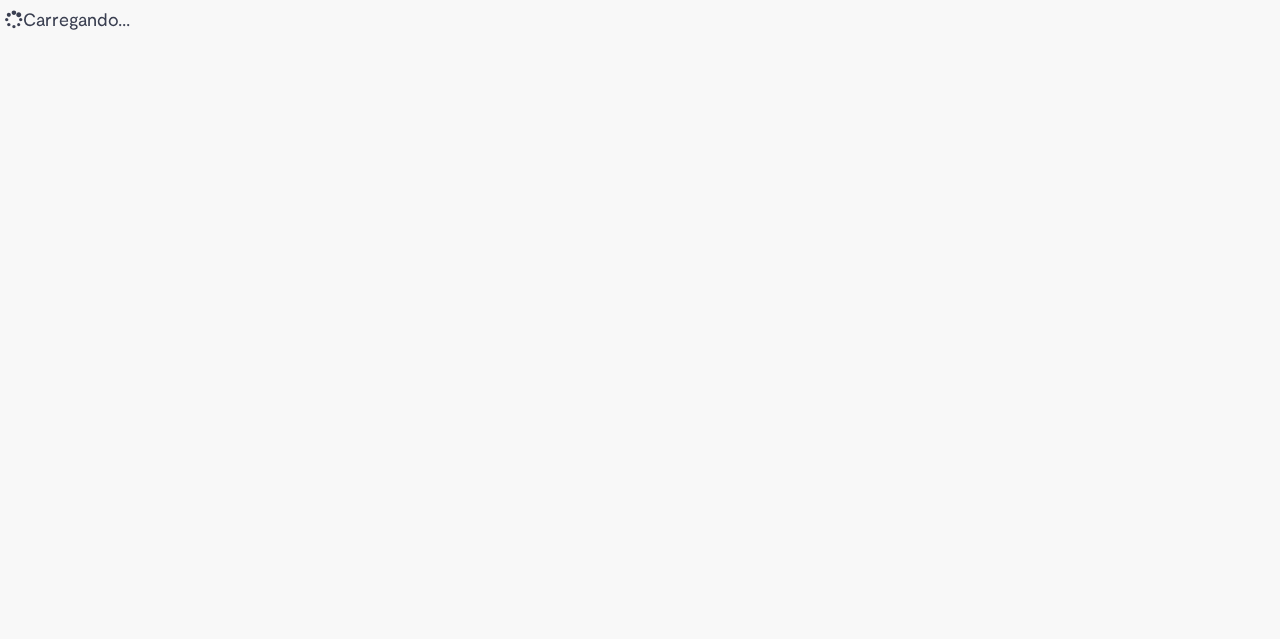scroll, scrollTop: 0, scrollLeft: 0, axis: both 